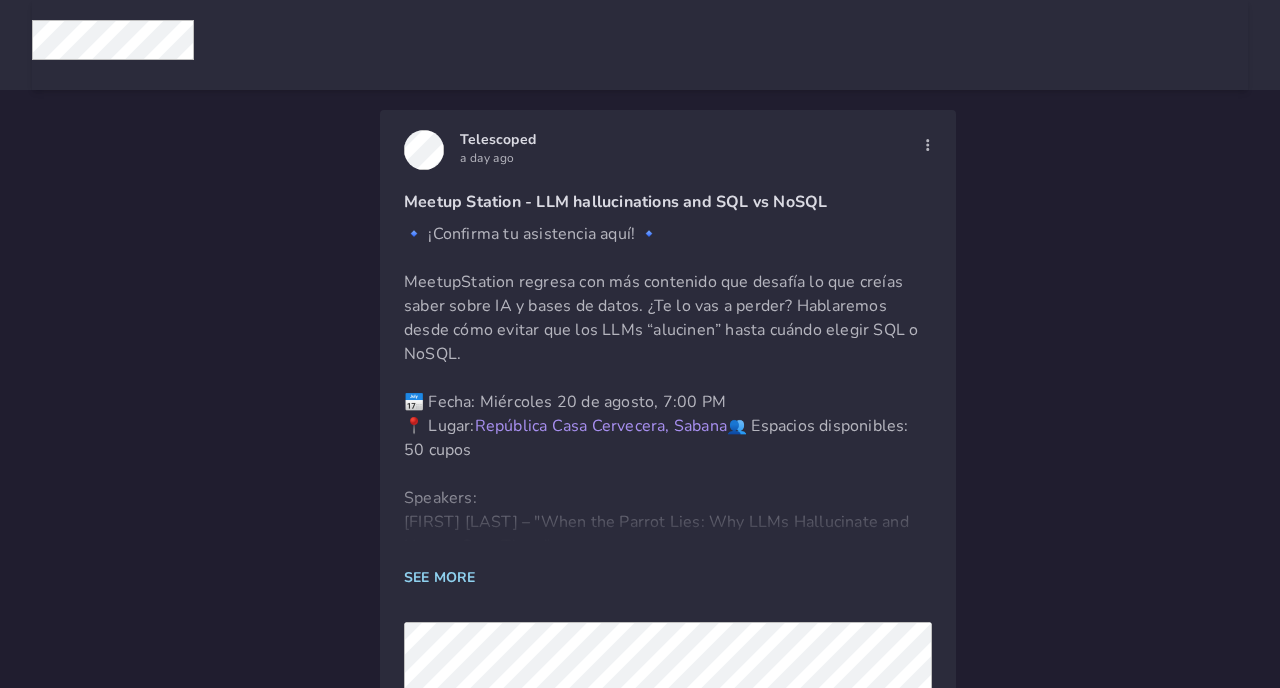 scroll, scrollTop: 0, scrollLeft: 0, axis: both 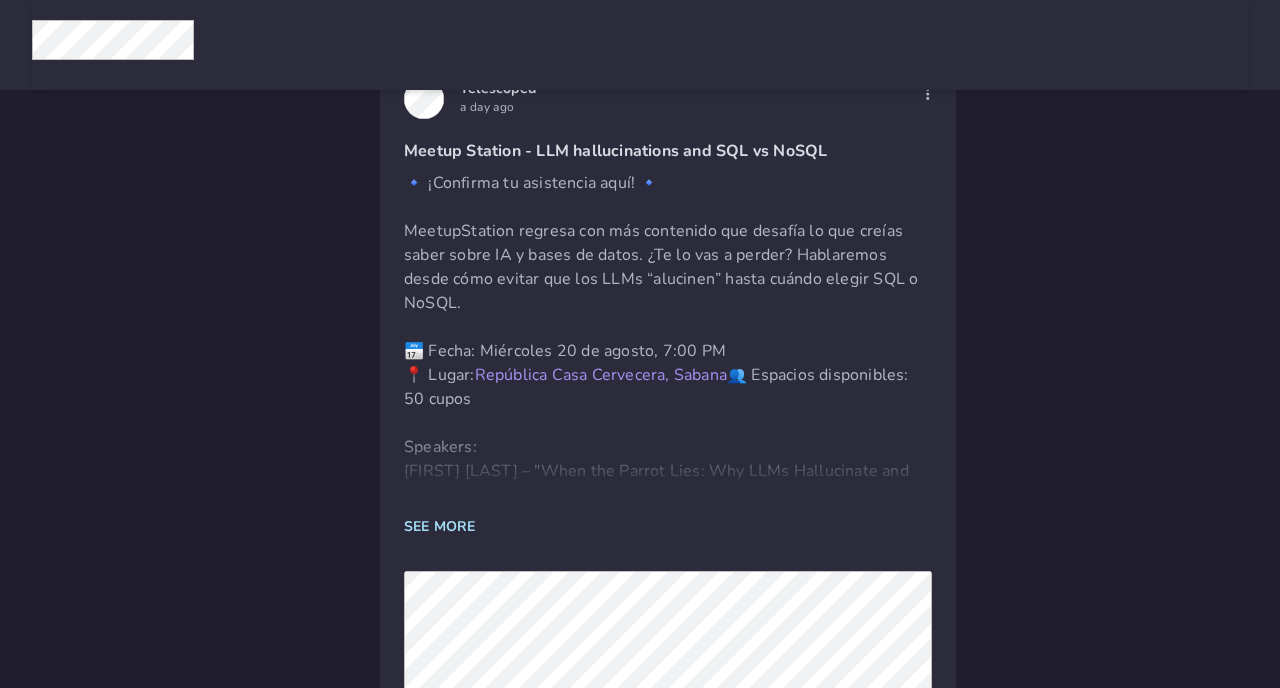 click on "SEE MORE" 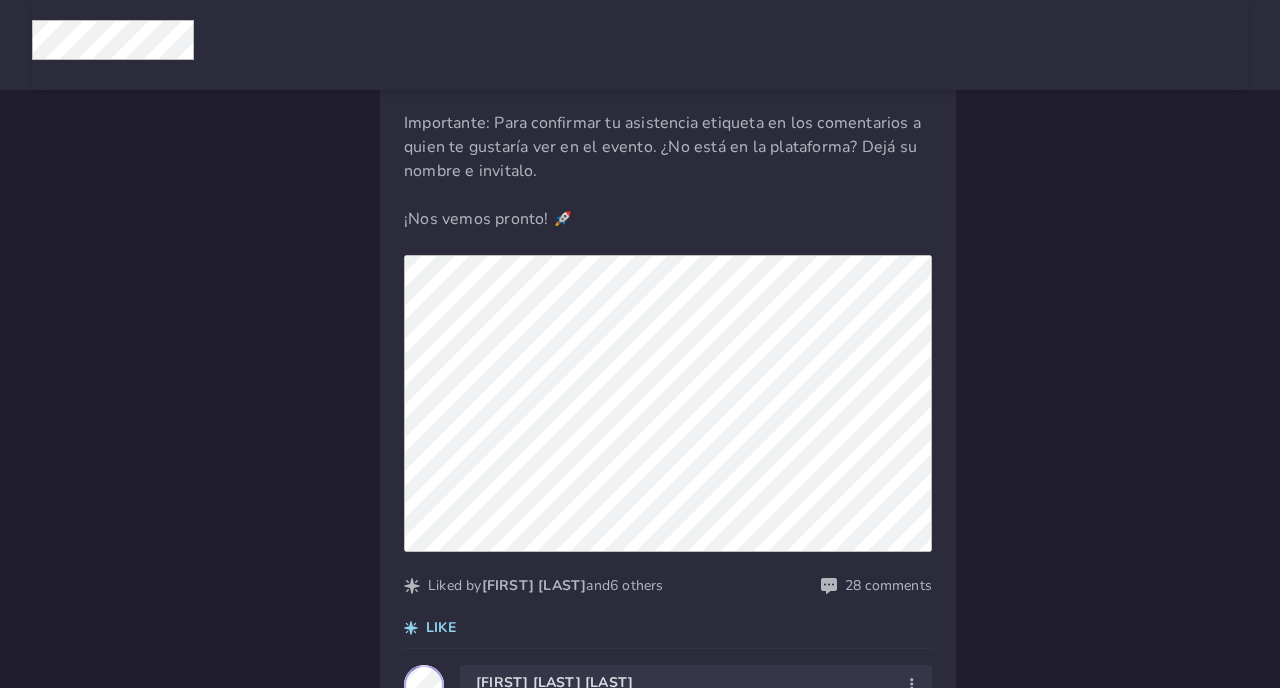 scroll, scrollTop: 593, scrollLeft: 0, axis: vertical 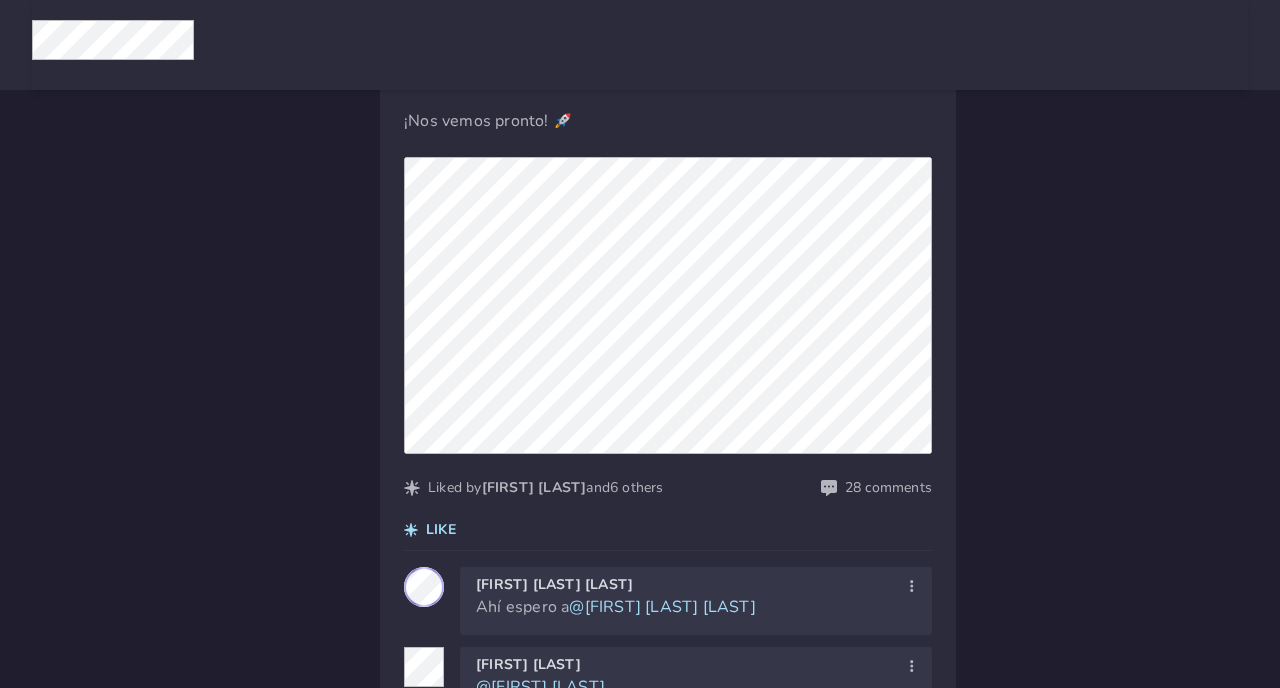 click on "LIKE" at bounding box center (441, 530) 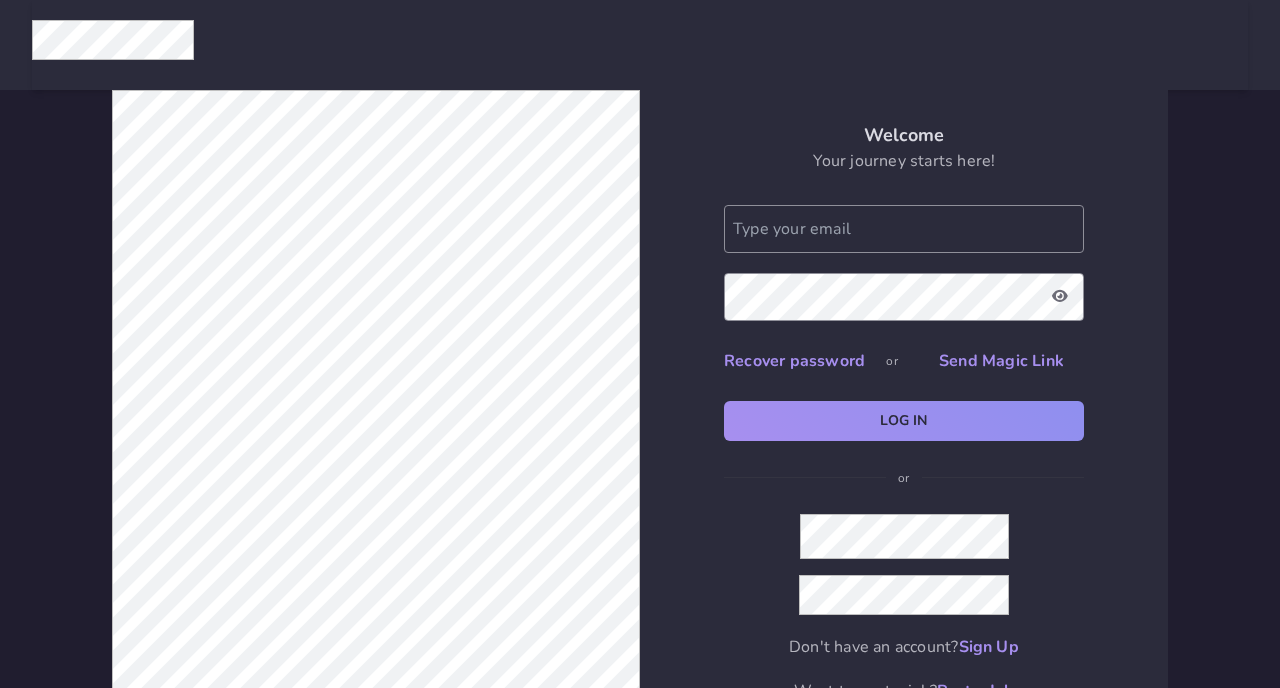 scroll, scrollTop: 0, scrollLeft: 0, axis: both 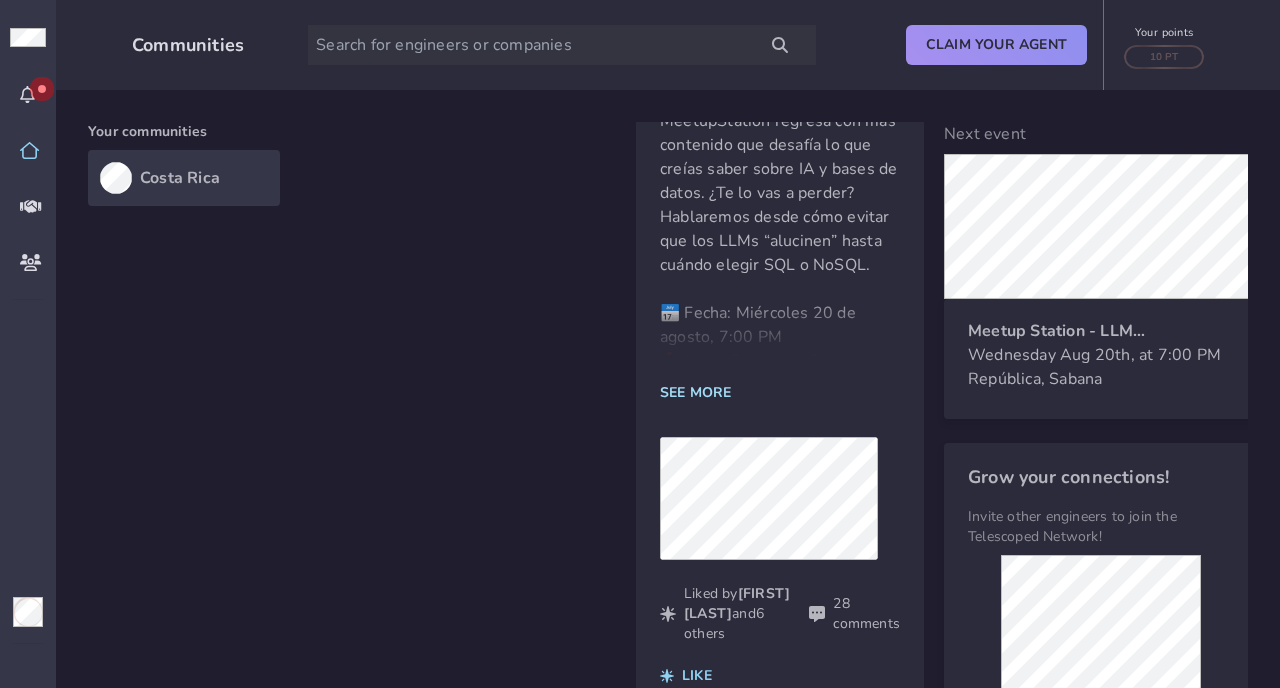 click on "SEE MORE" 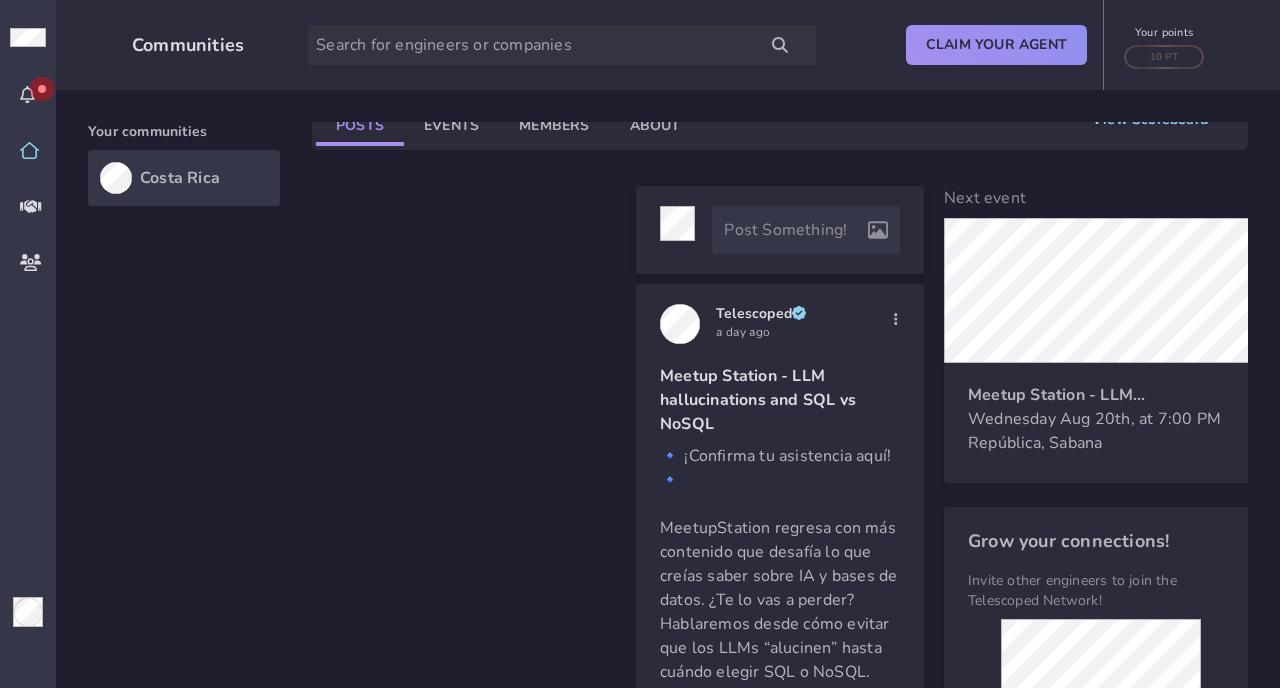scroll, scrollTop: 123, scrollLeft: 0, axis: vertical 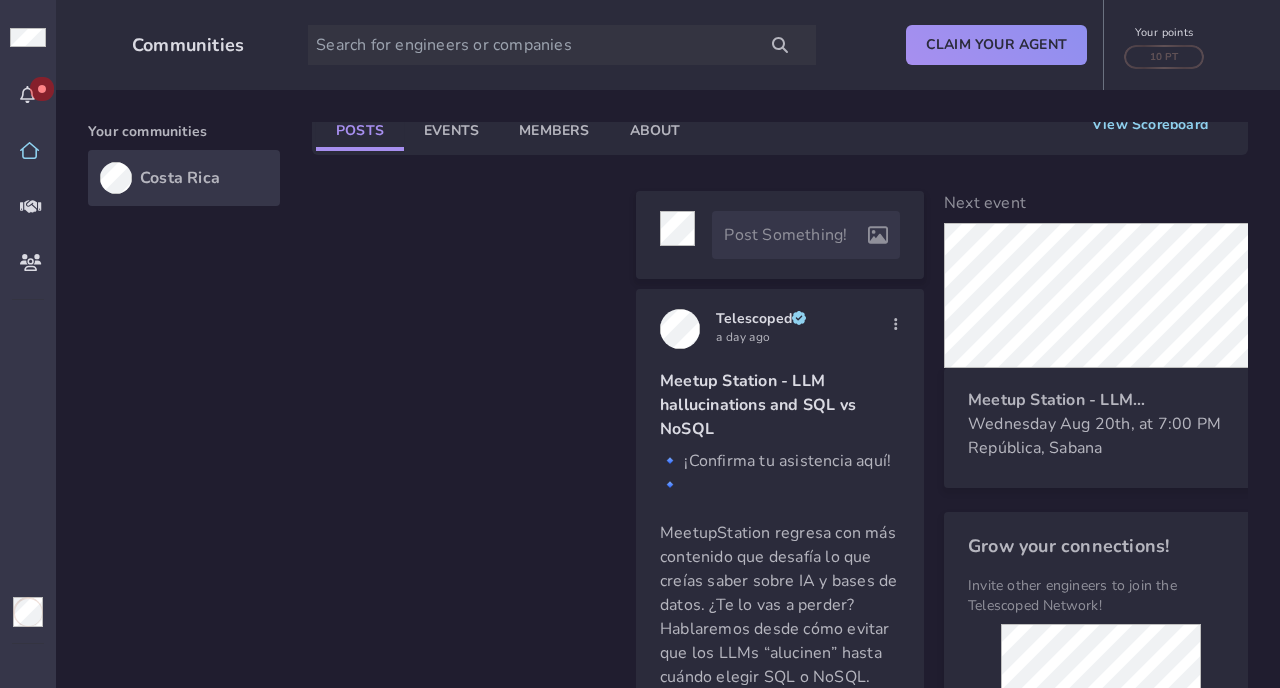 click on "Telescoped" at bounding box center [754, 318] 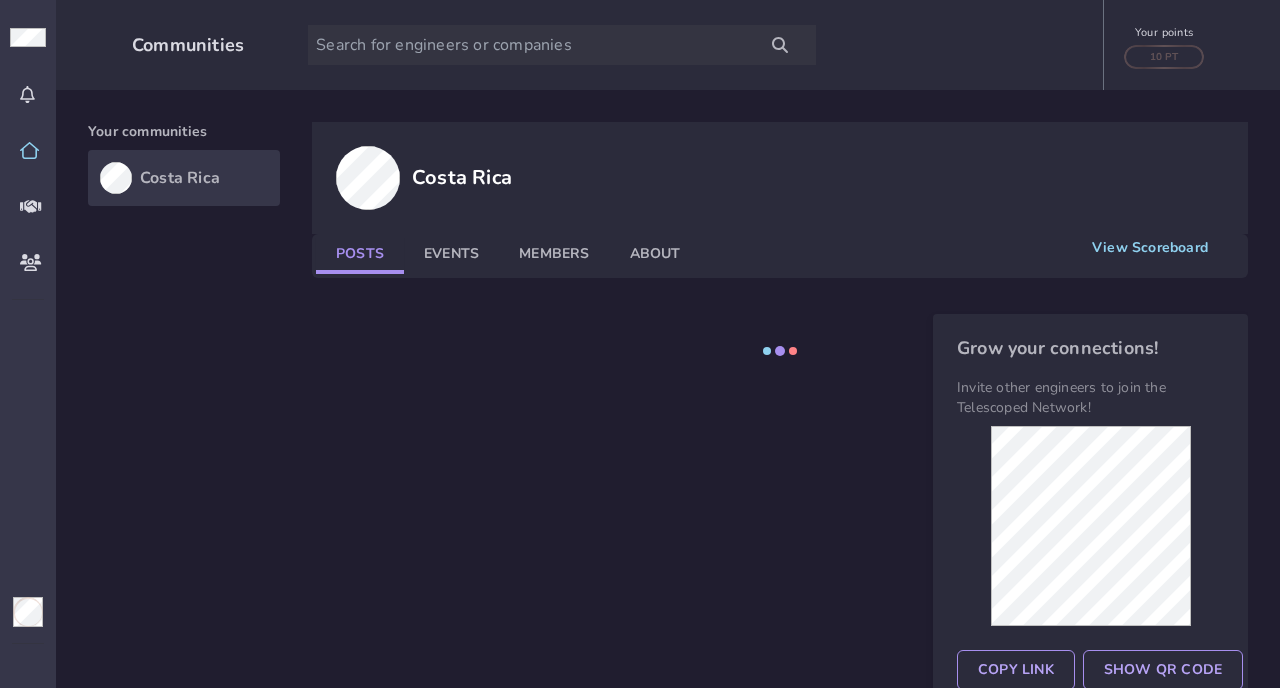scroll, scrollTop: 0, scrollLeft: 0, axis: both 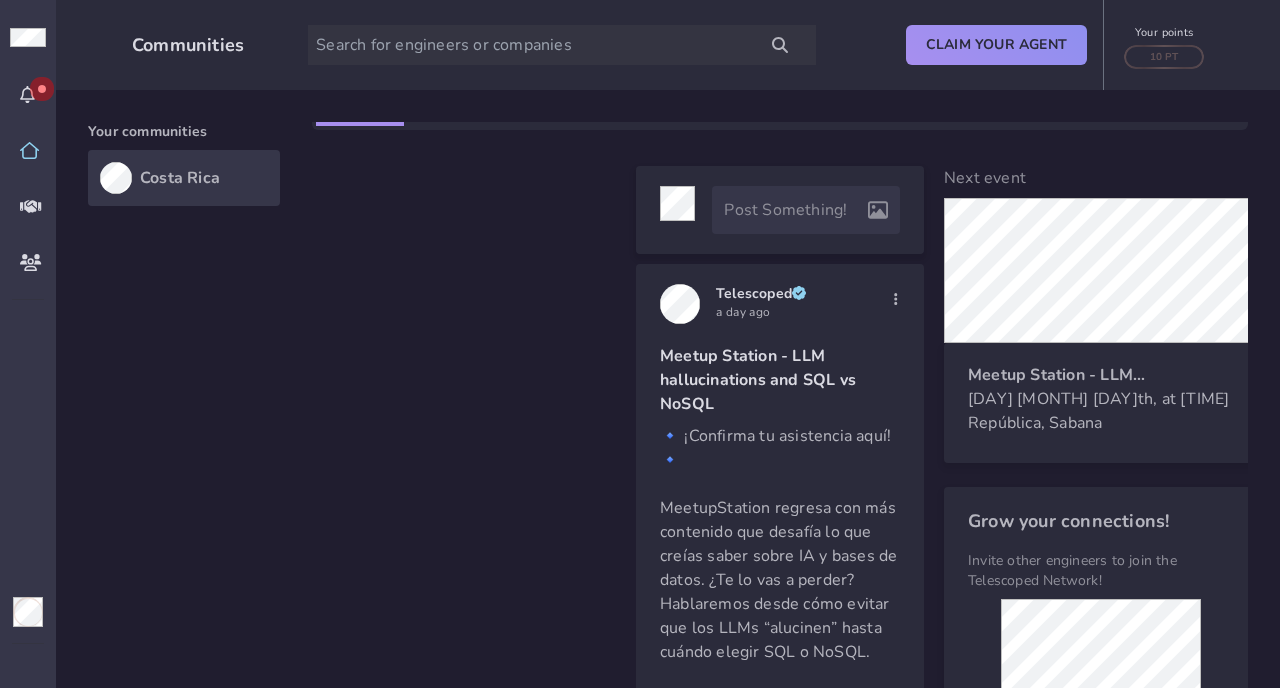click on "Meetup Station - LLM hallucinations and SQL vs NoSQL Wednesday Aug 20th, at 7:00 PM República, Sabana" 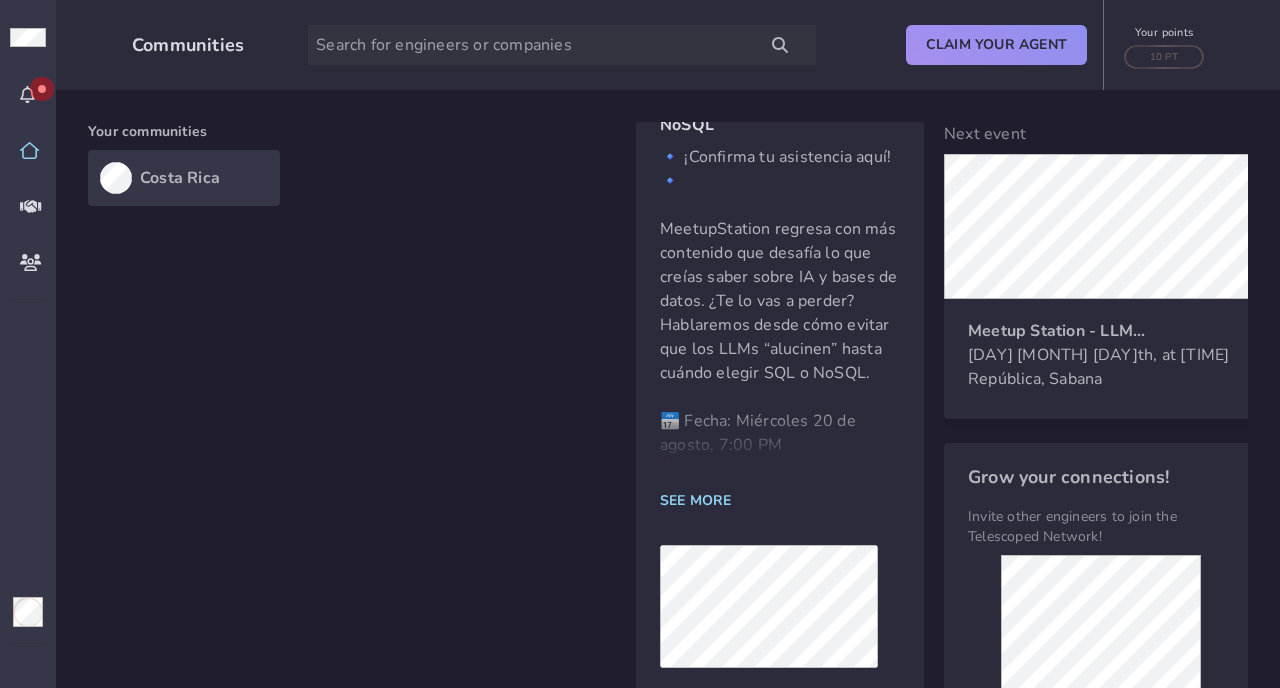 scroll, scrollTop: 432, scrollLeft: 0, axis: vertical 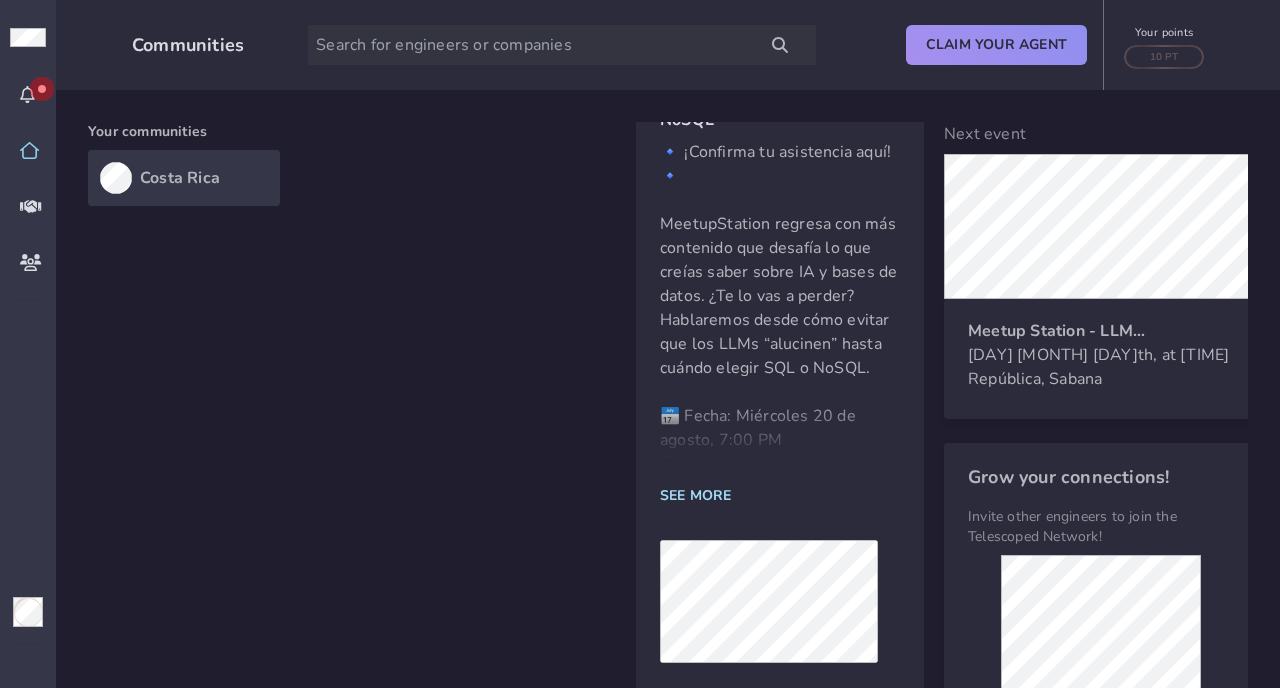 click on "SEE MORE" 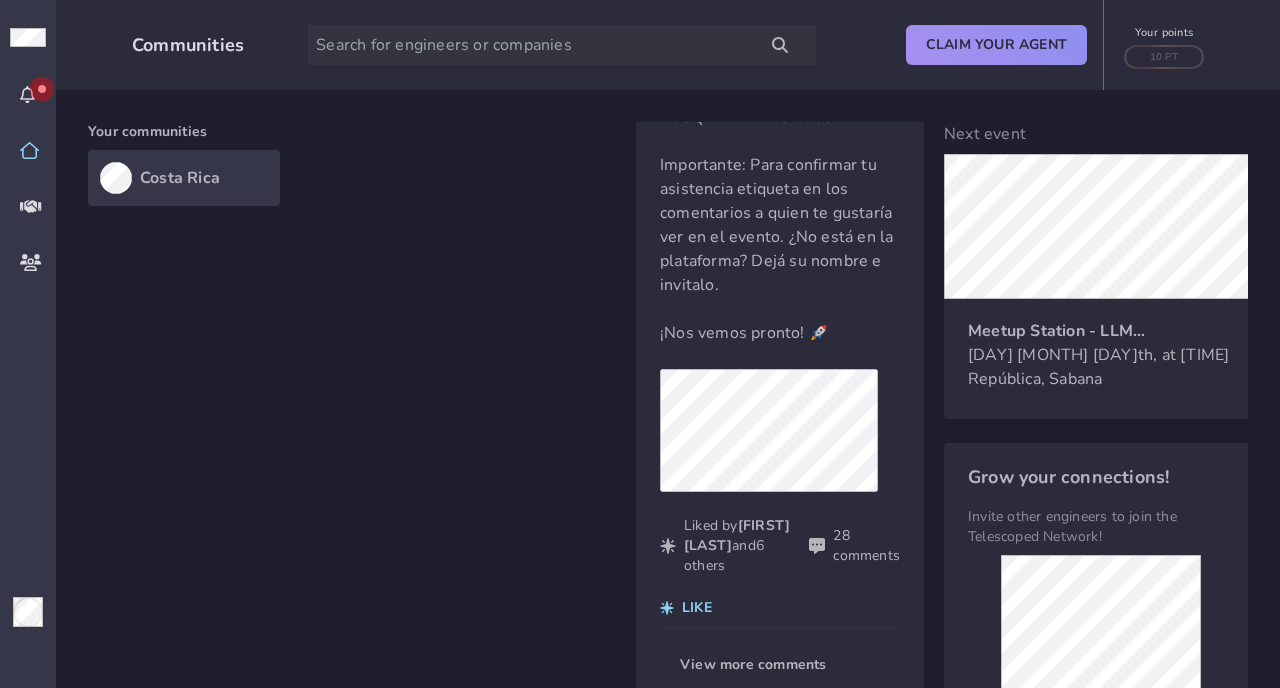 scroll, scrollTop: 1388, scrollLeft: 0, axis: vertical 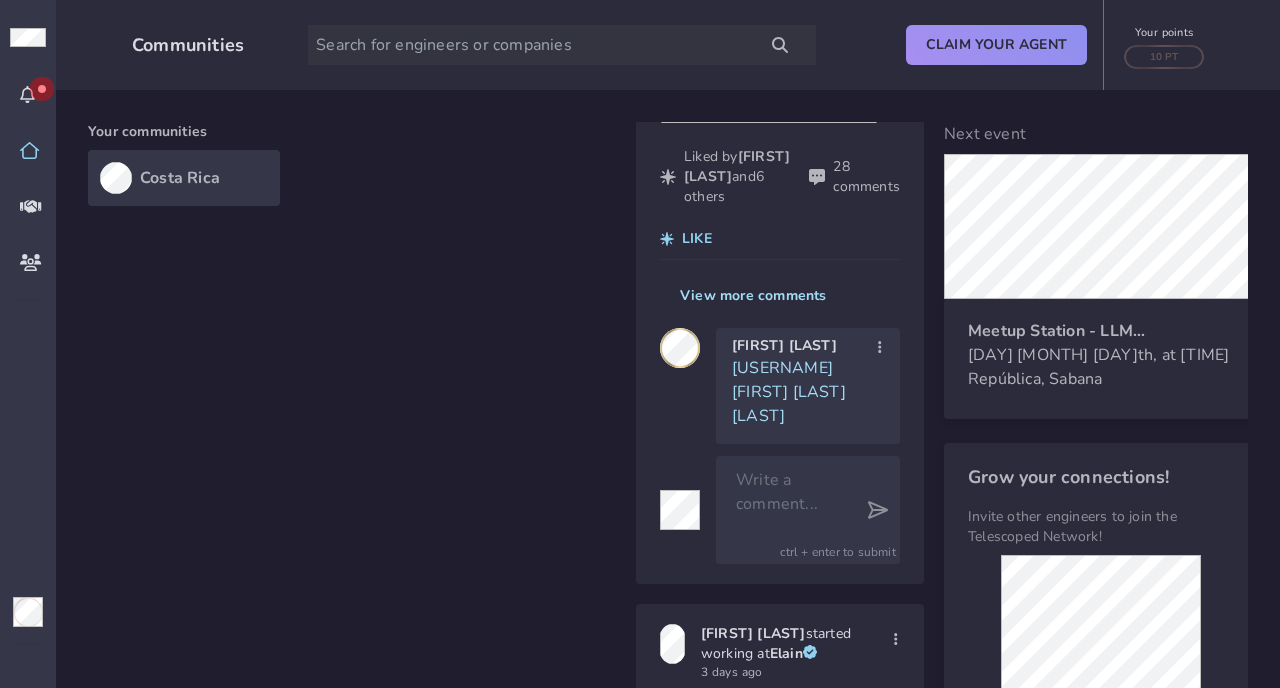 click on "View more comments" at bounding box center [753, 296] 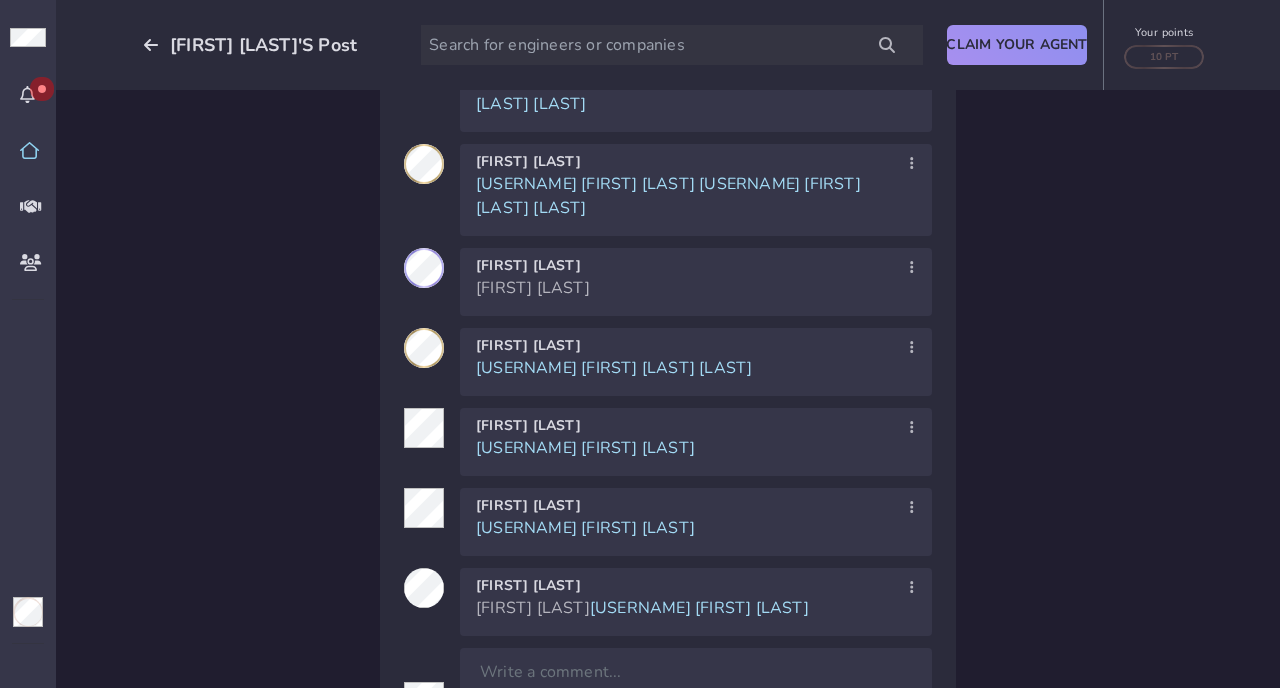 scroll, scrollTop: 2972, scrollLeft: 0, axis: vertical 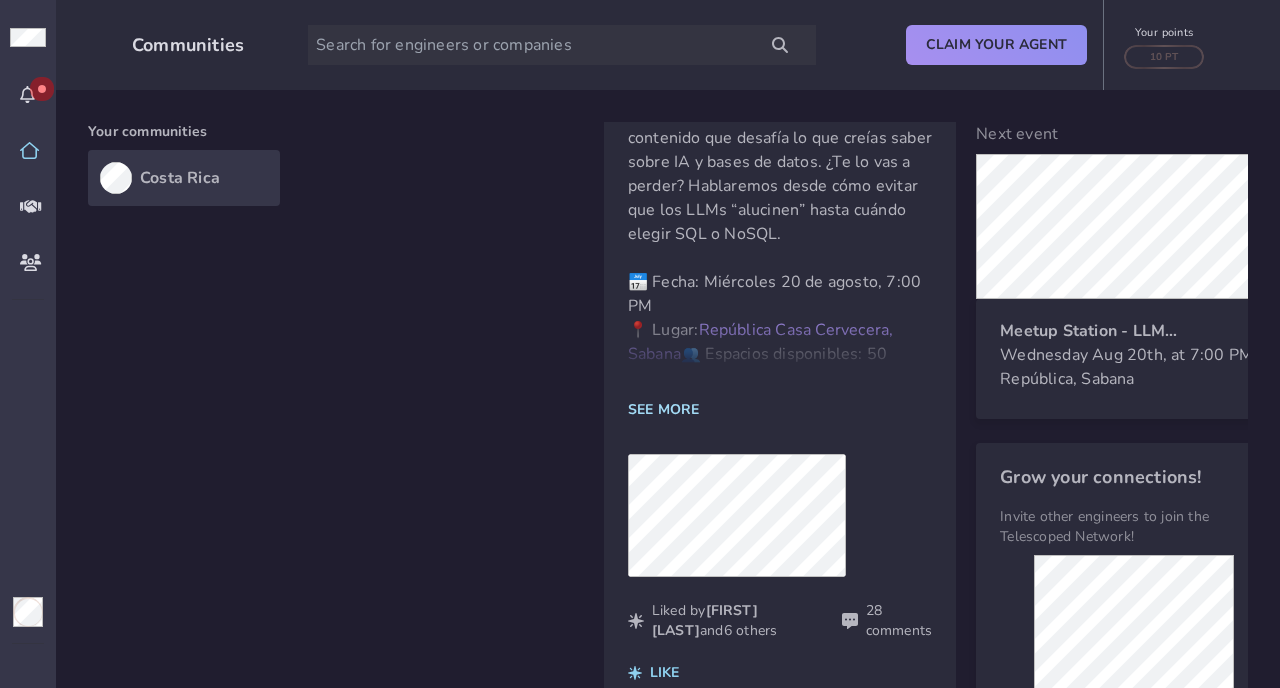 click on "SEE MORE" 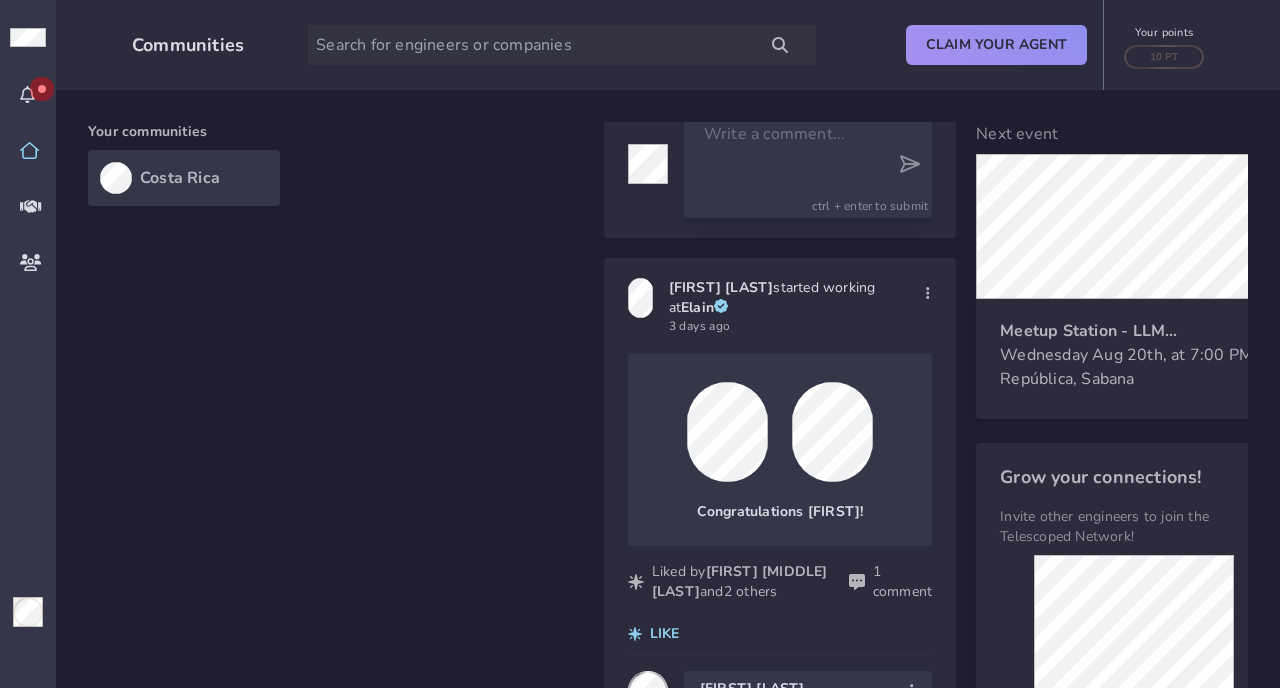 scroll, scrollTop: 1520, scrollLeft: 0, axis: vertical 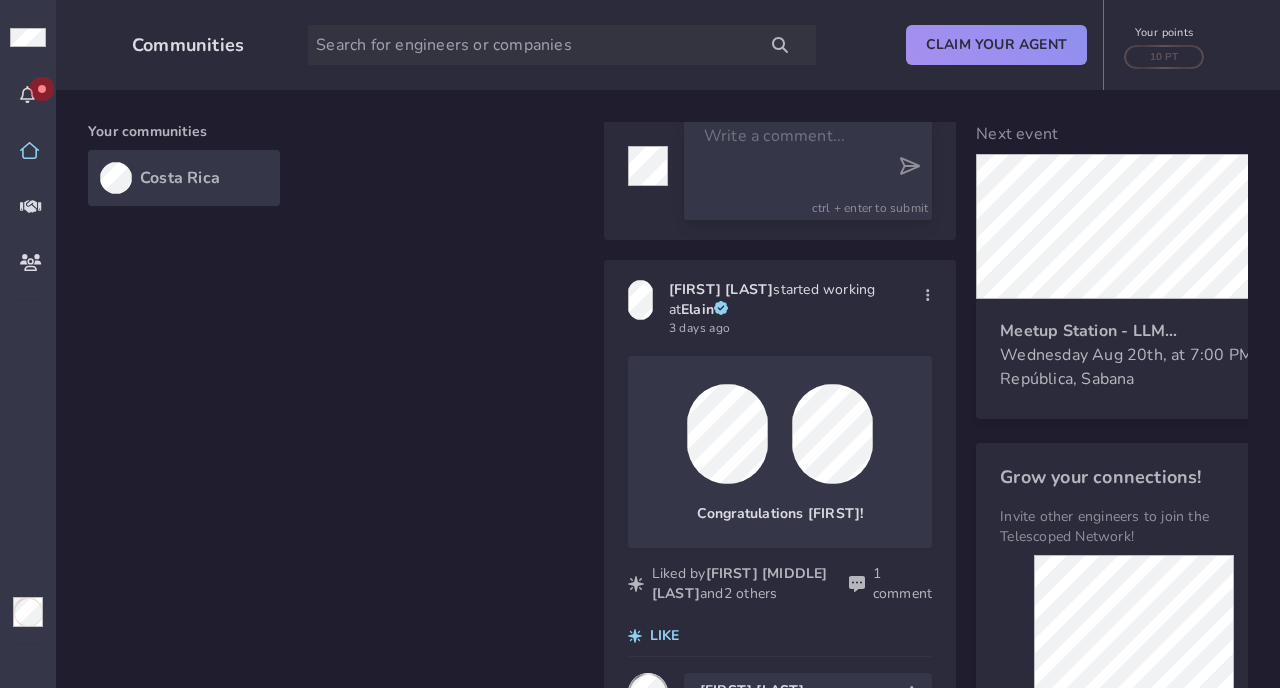 click at bounding box center (790, 166) 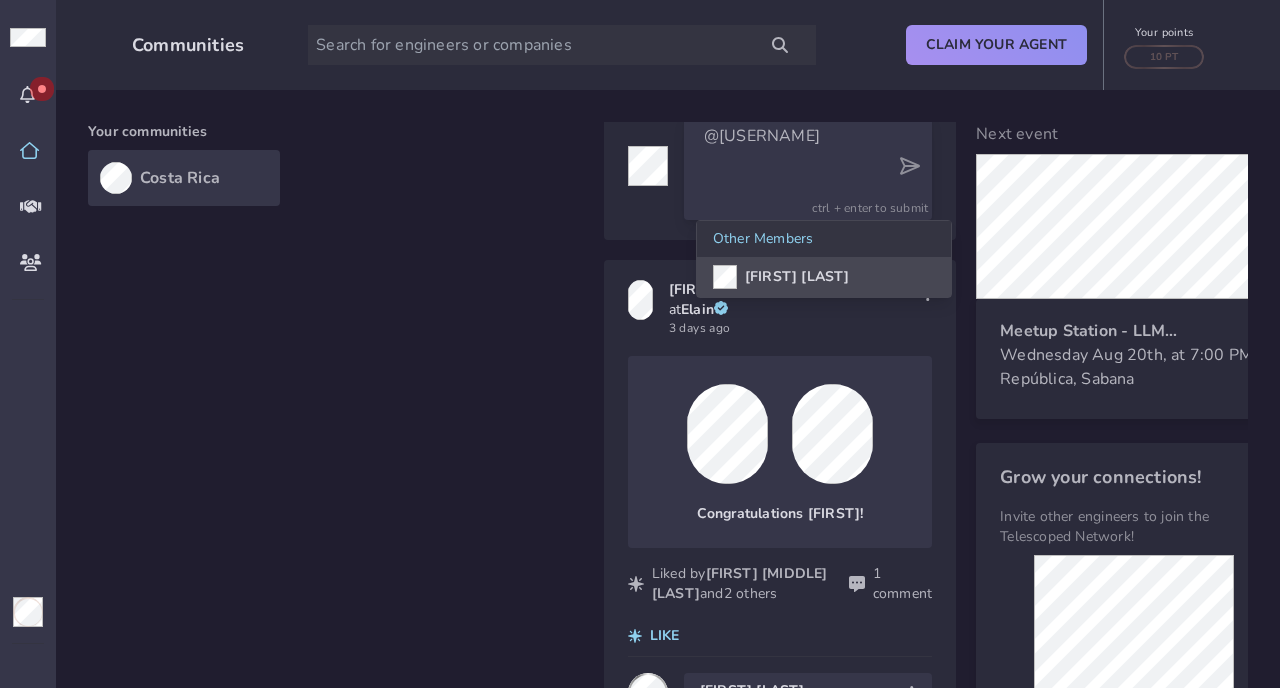 click on "[FIRST] [LAST]" at bounding box center [797, 277] 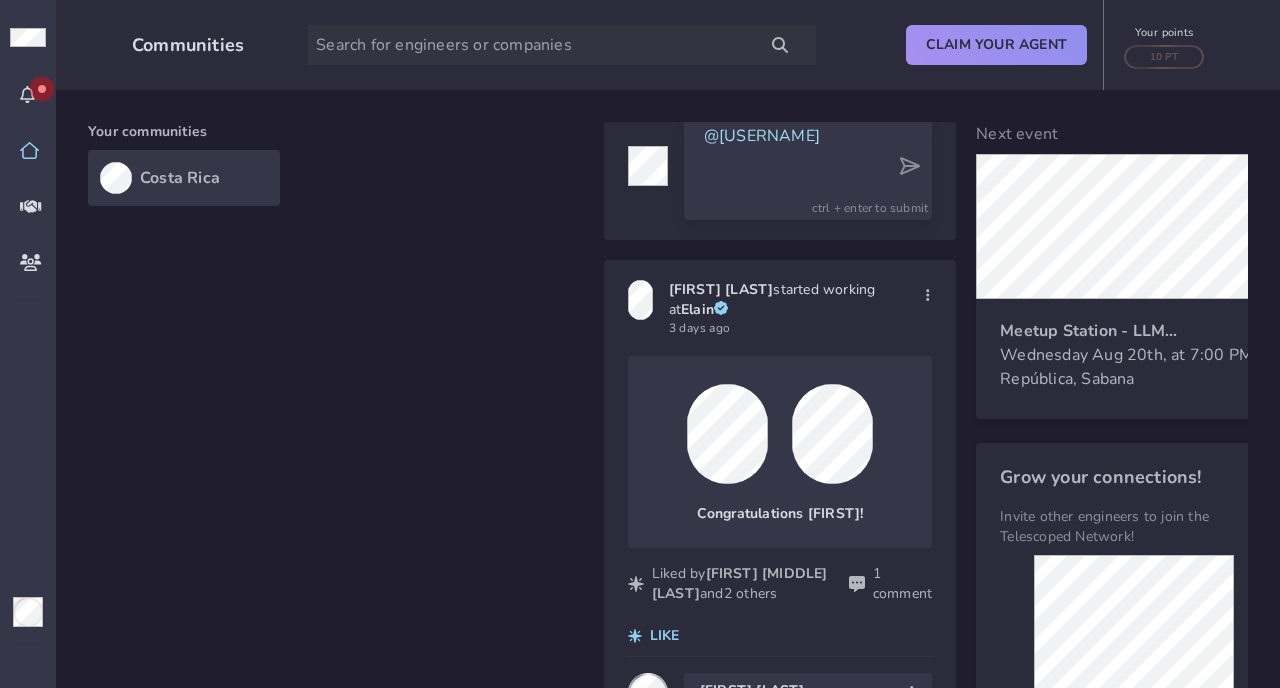 click 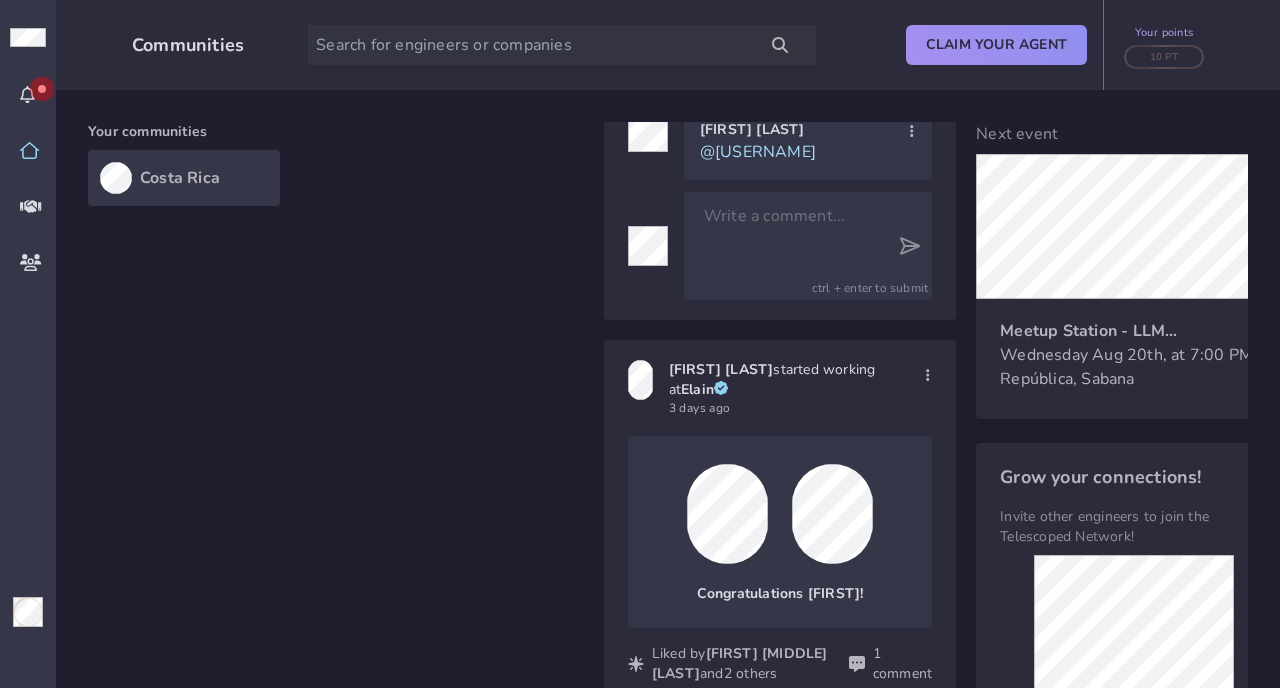 click on "10 PT" at bounding box center (1164, 57) 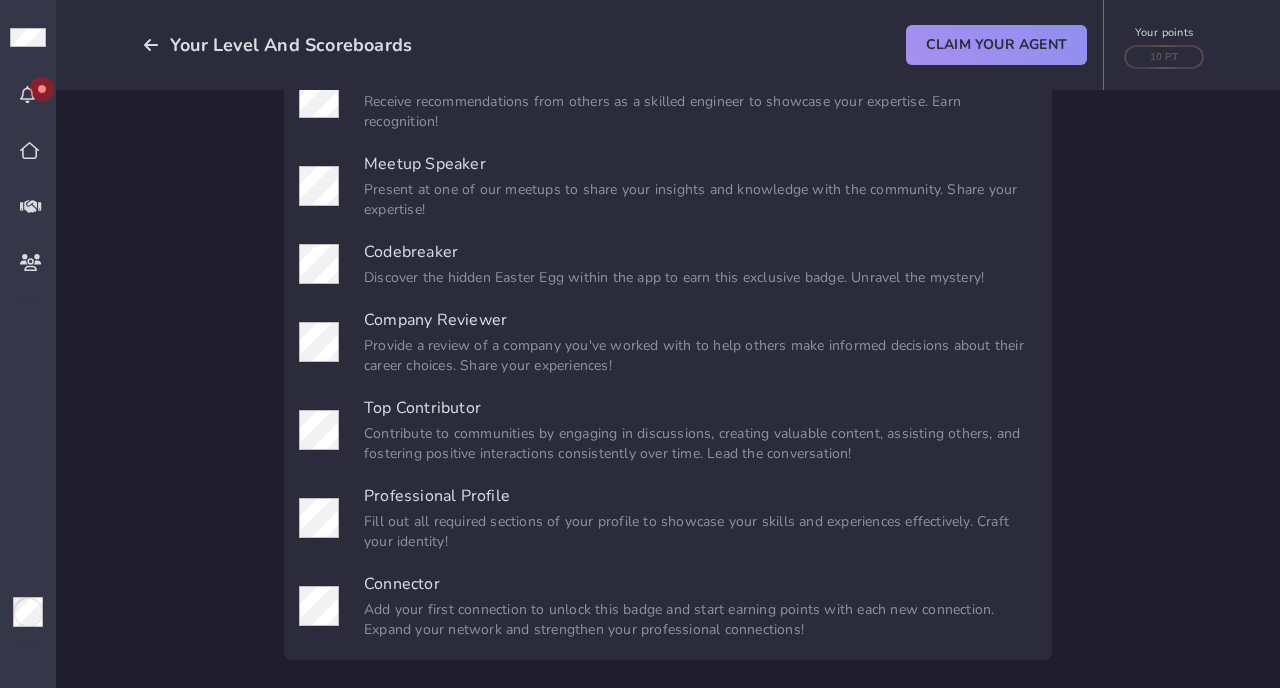 scroll, scrollTop: 0, scrollLeft: 0, axis: both 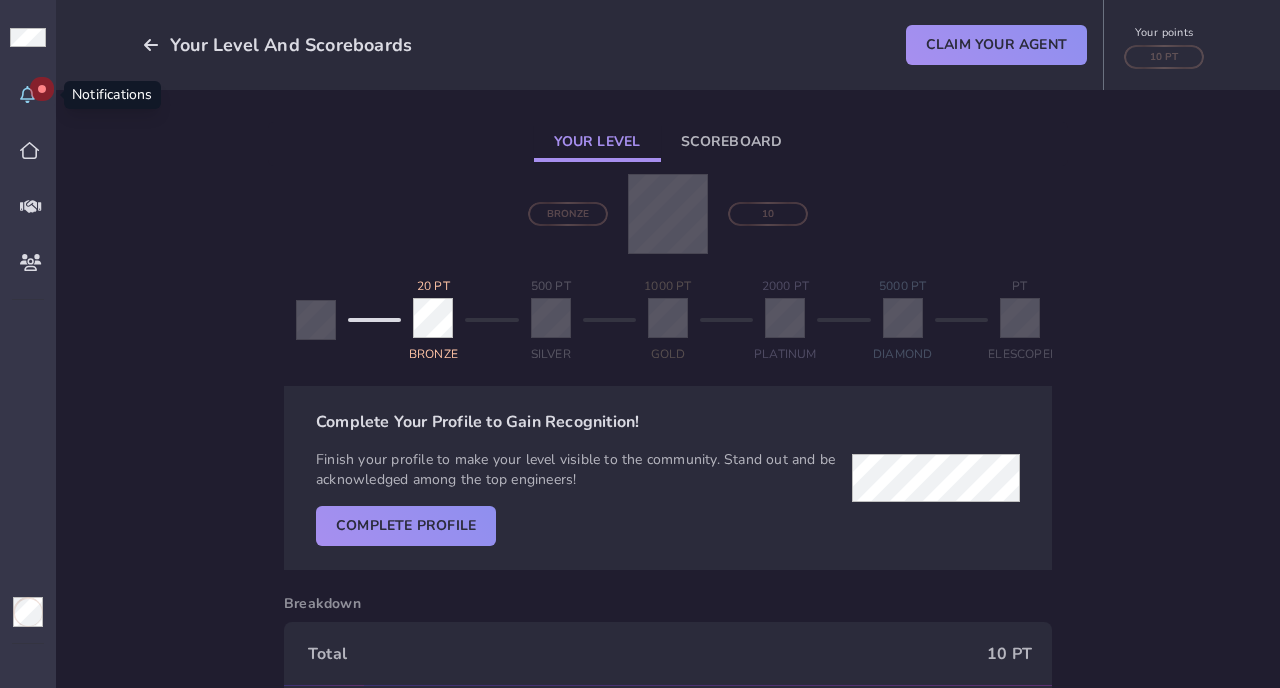 click 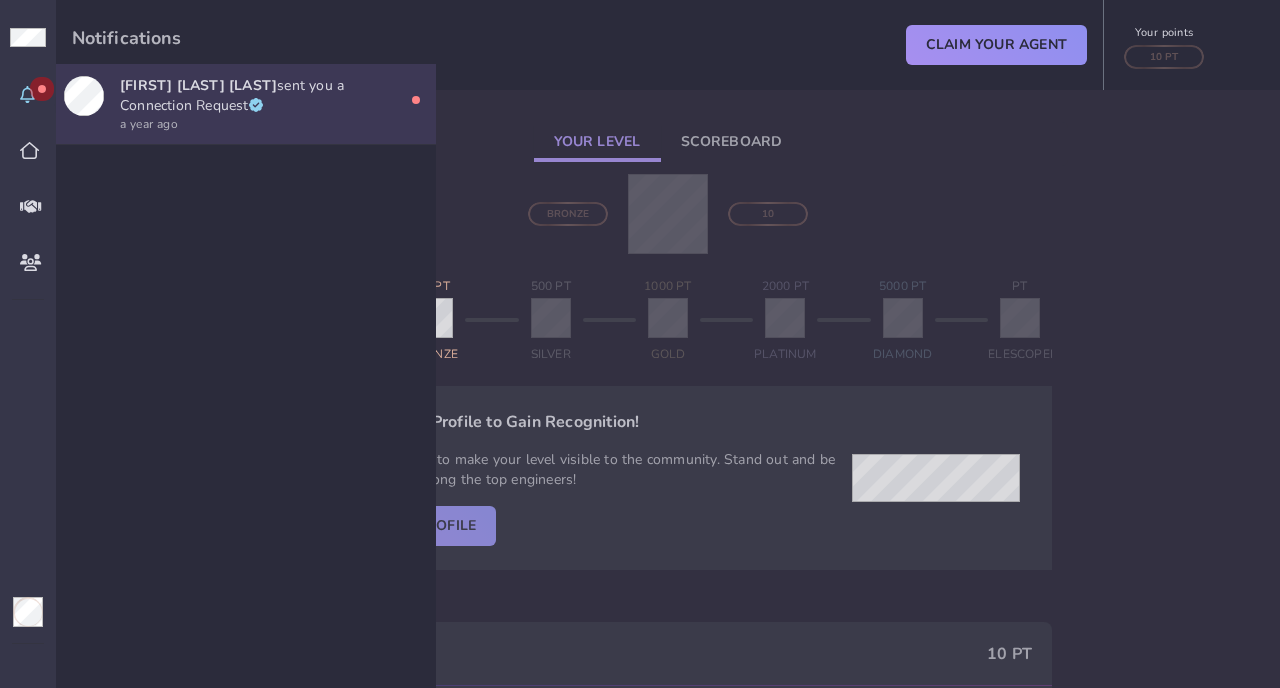 click 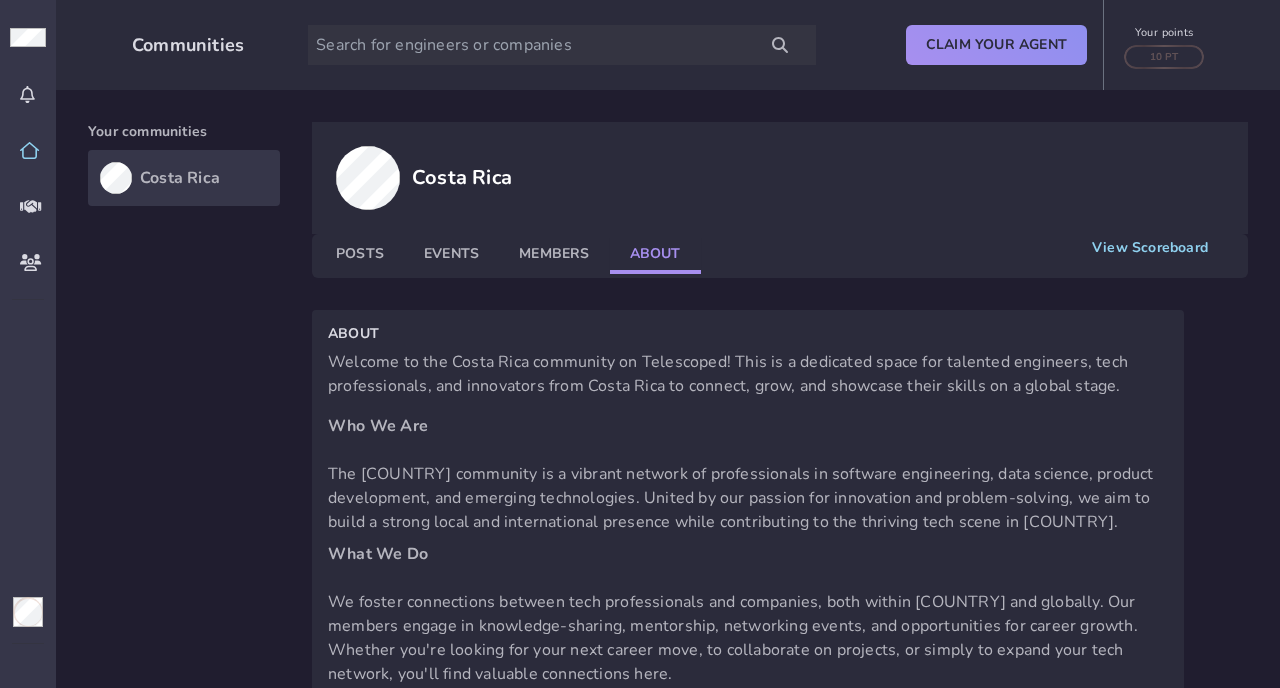 click on "About" 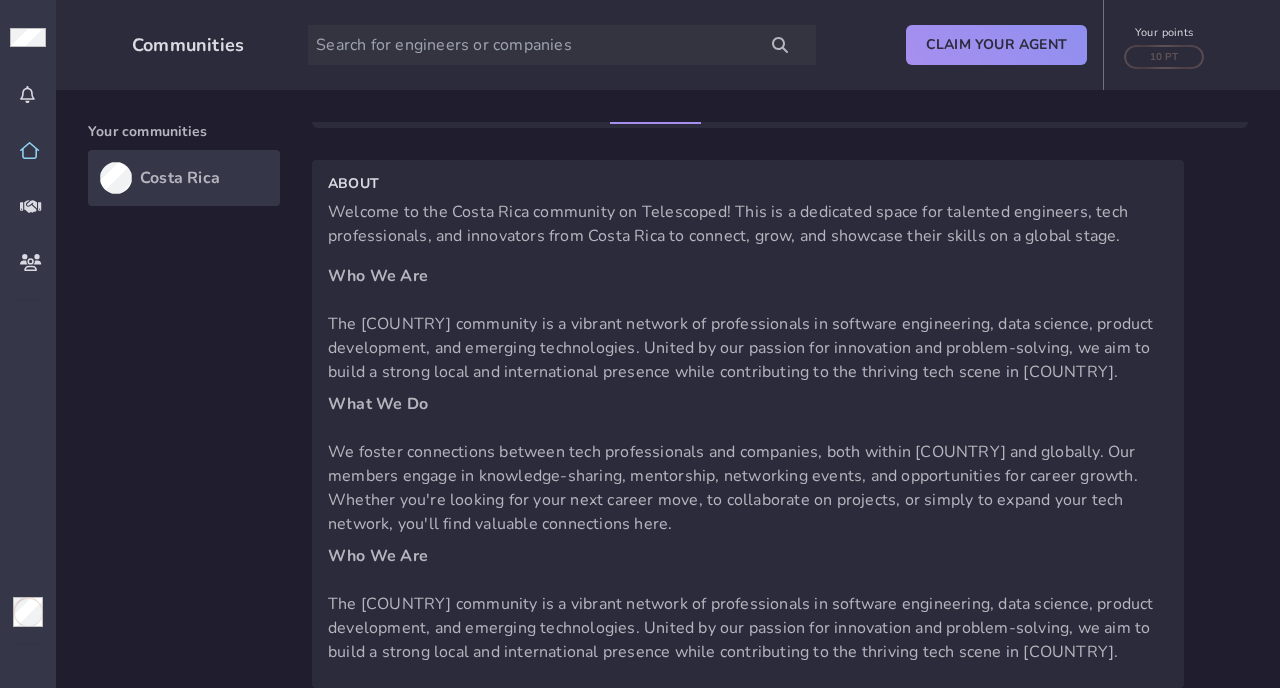 scroll, scrollTop: 0, scrollLeft: 0, axis: both 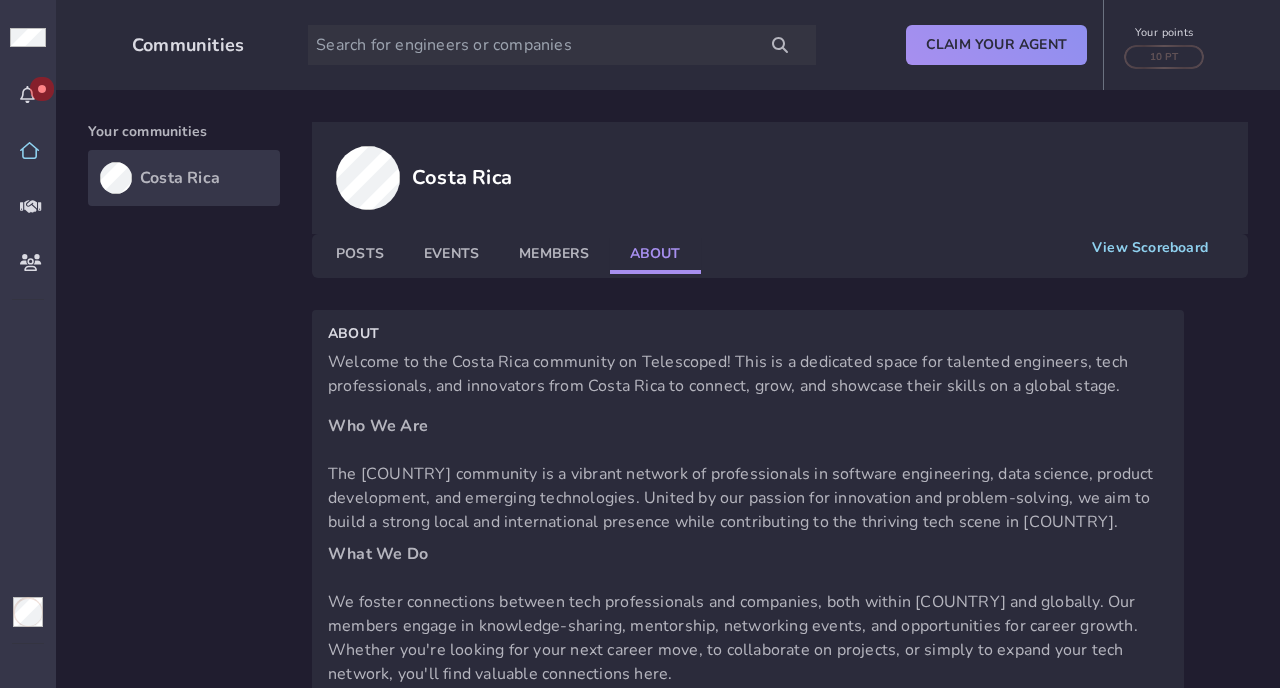 click on "Costa Rica" at bounding box center [180, 178] 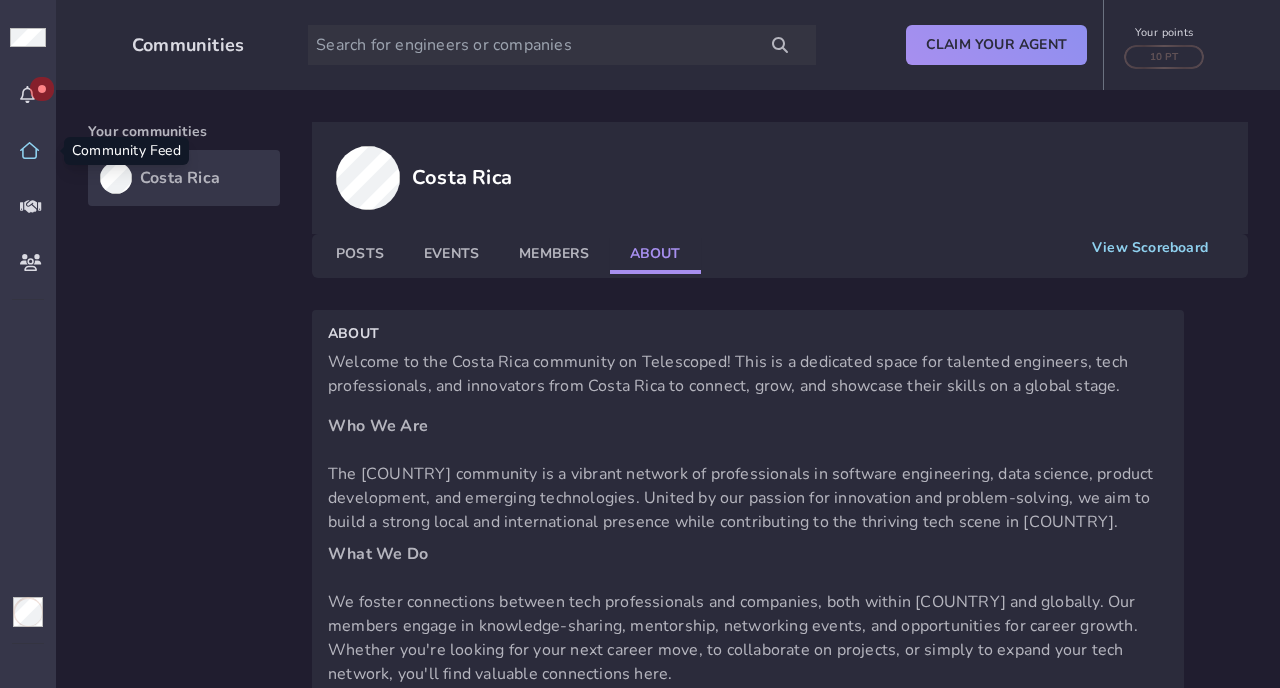 click 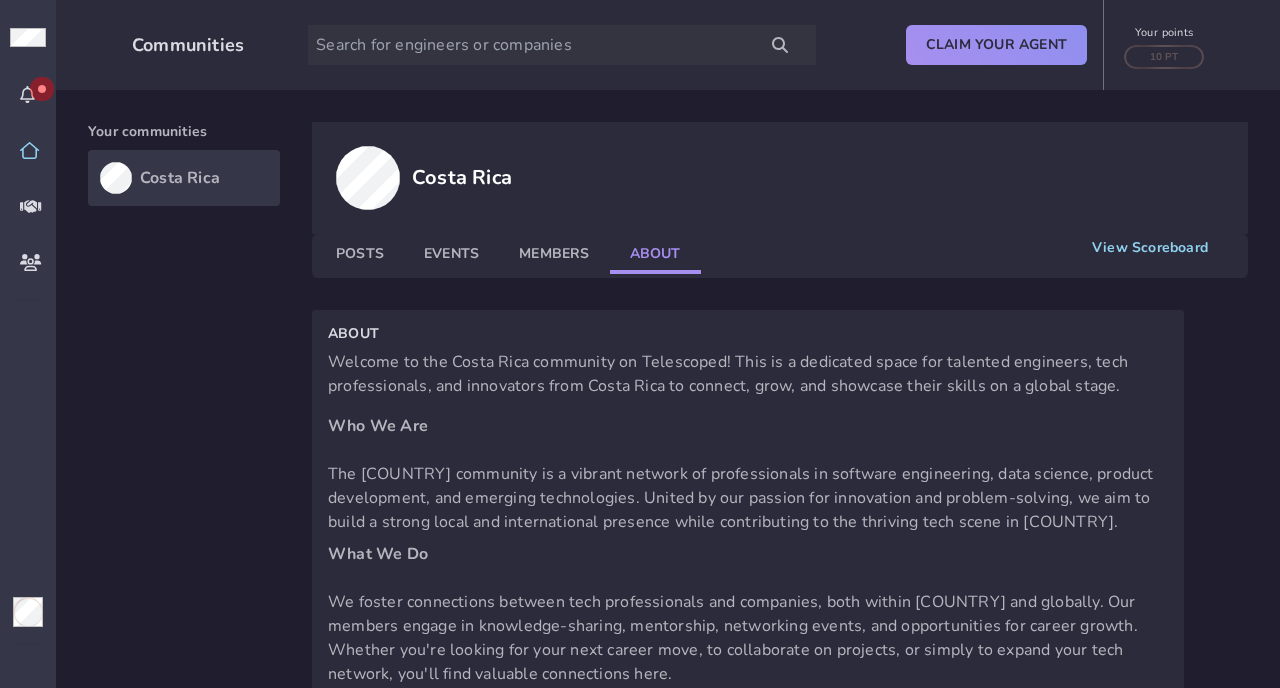 click on "Posts" 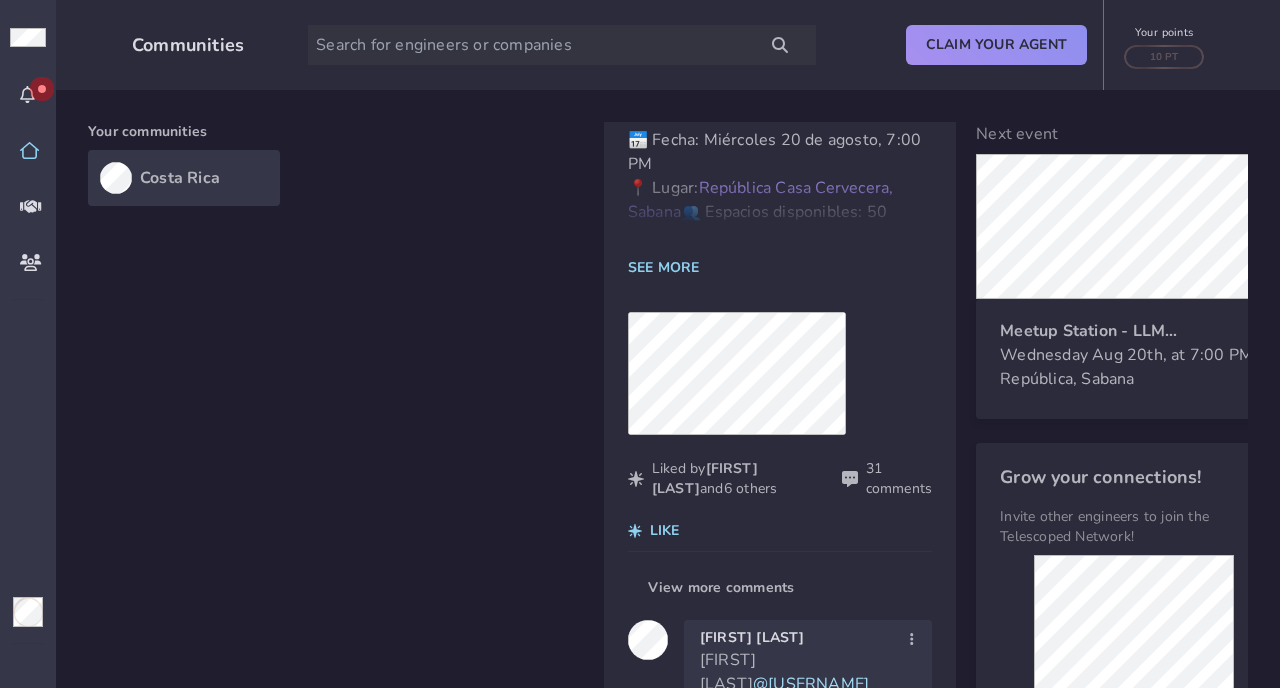 scroll, scrollTop: 608, scrollLeft: 0, axis: vertical 